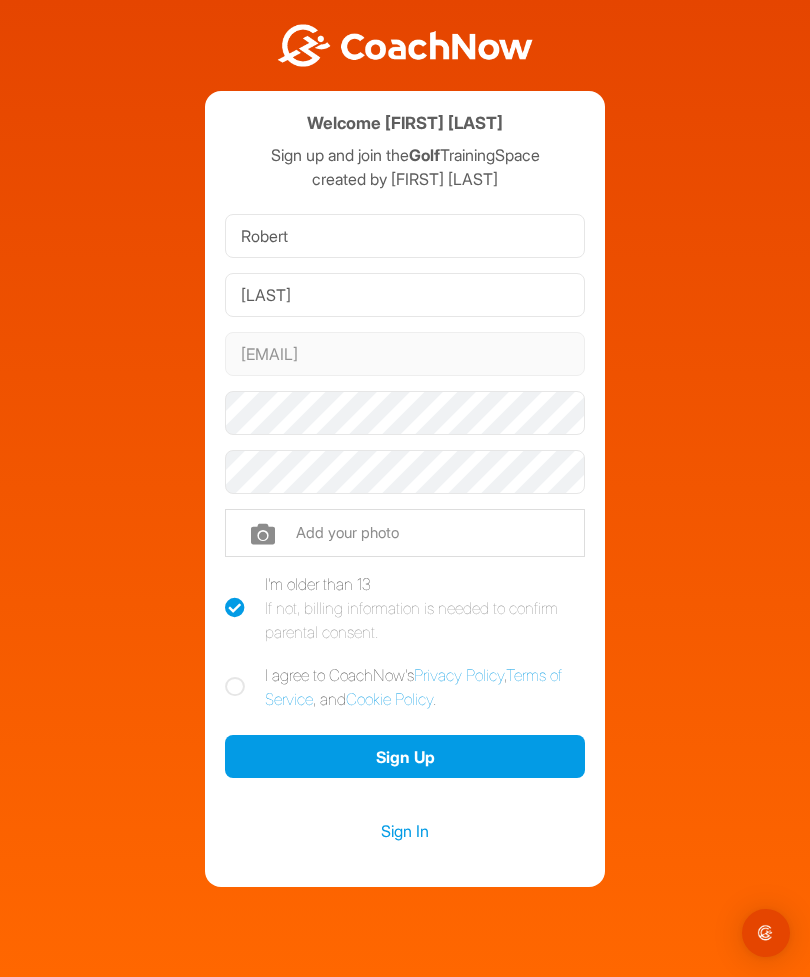 scroll, scrollTop: 0, scrollLeft: 0, axis: both 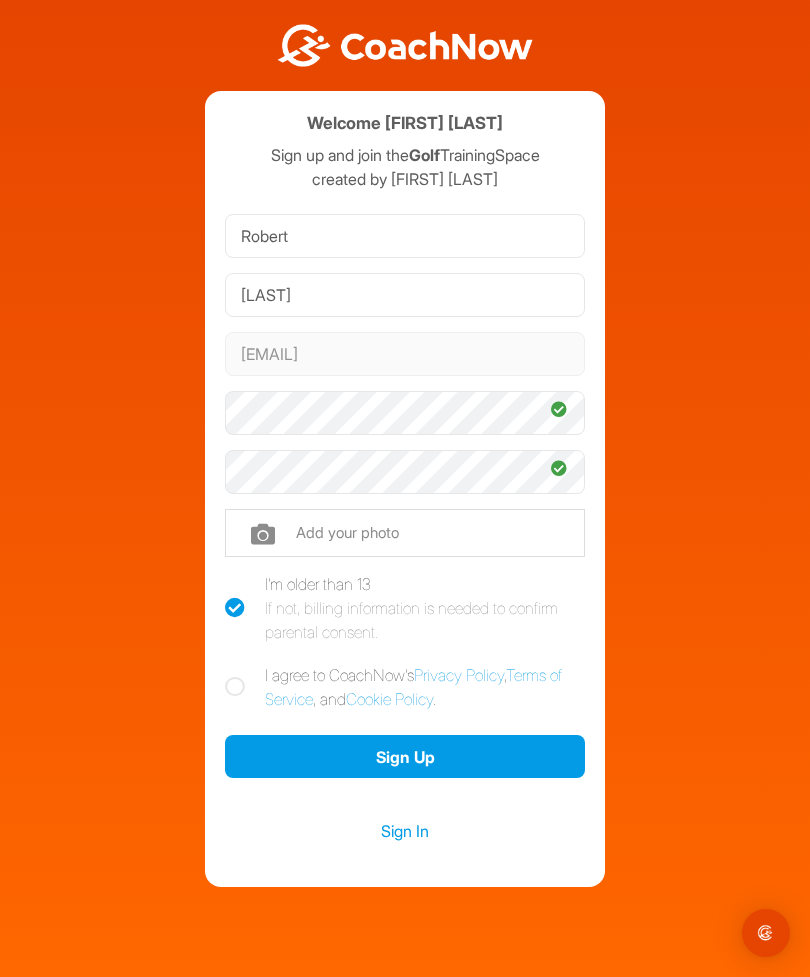click at bounding box center [235, 687] 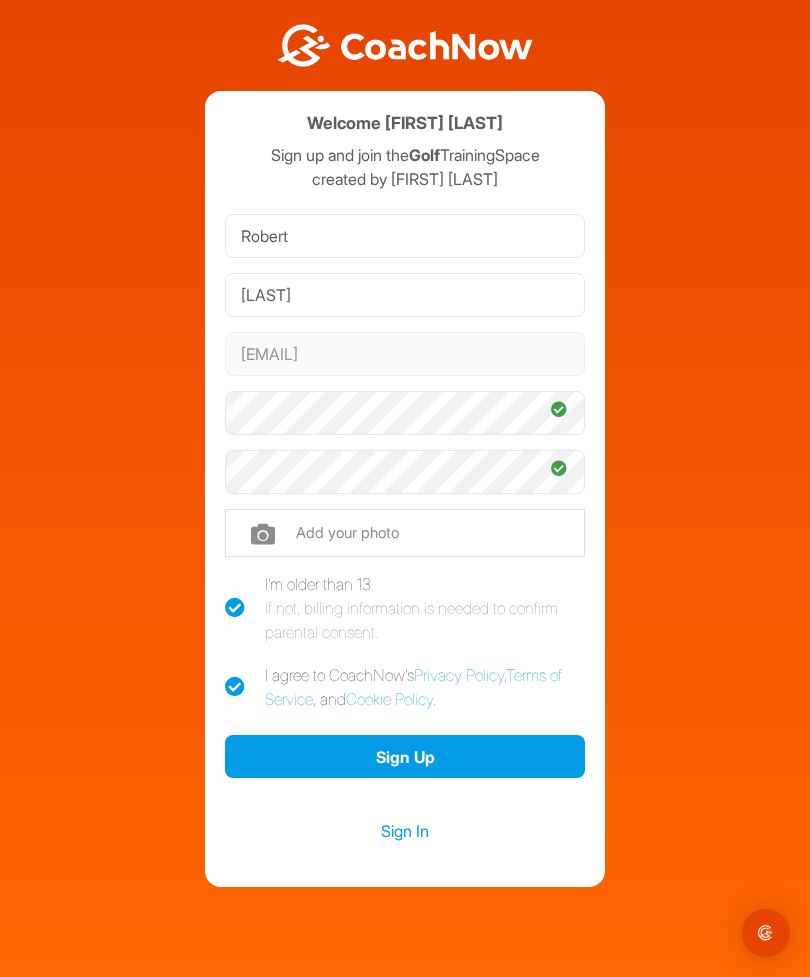 checkbox on "true" 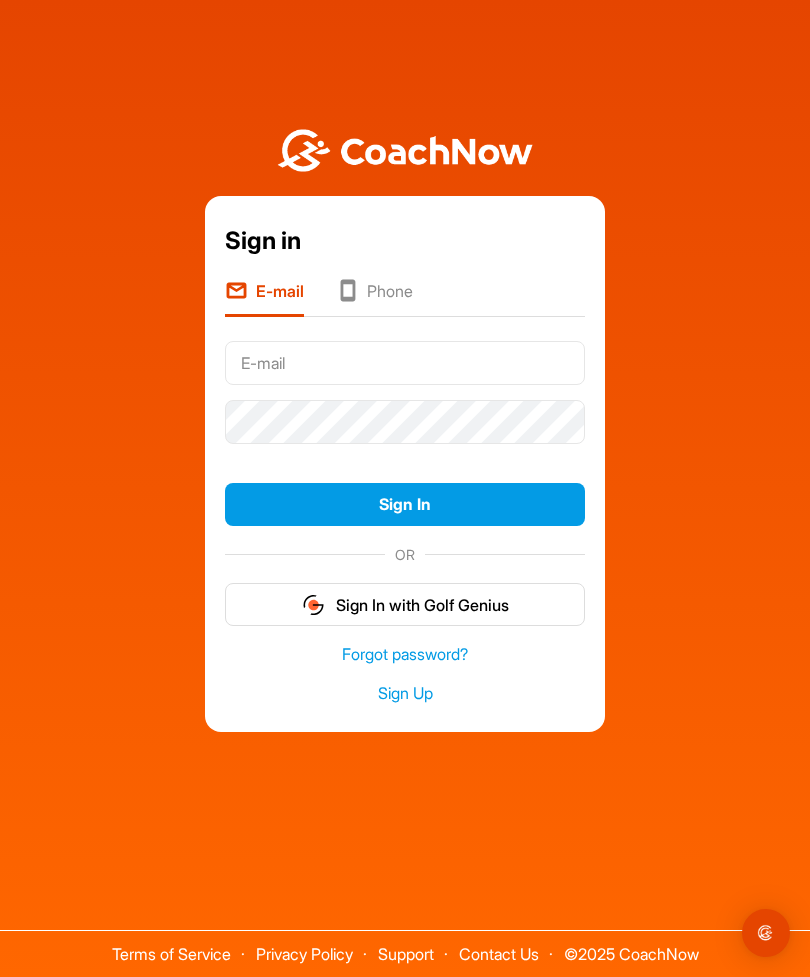 click at bounding box center [405, 363] 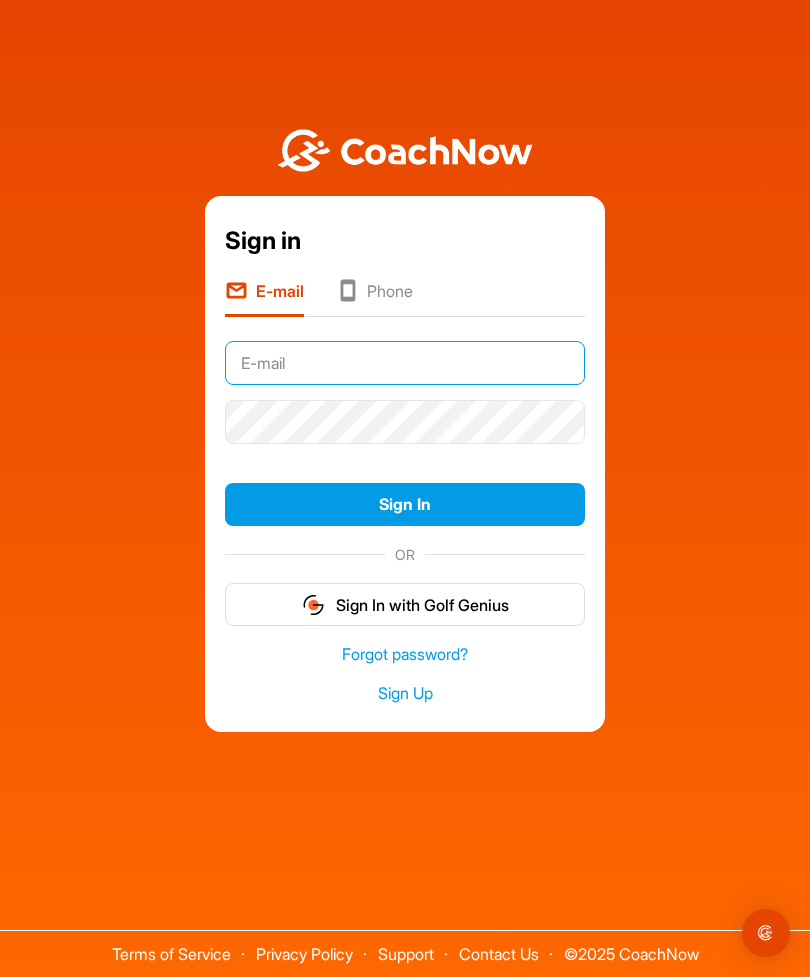 type on "[EMAIL]" 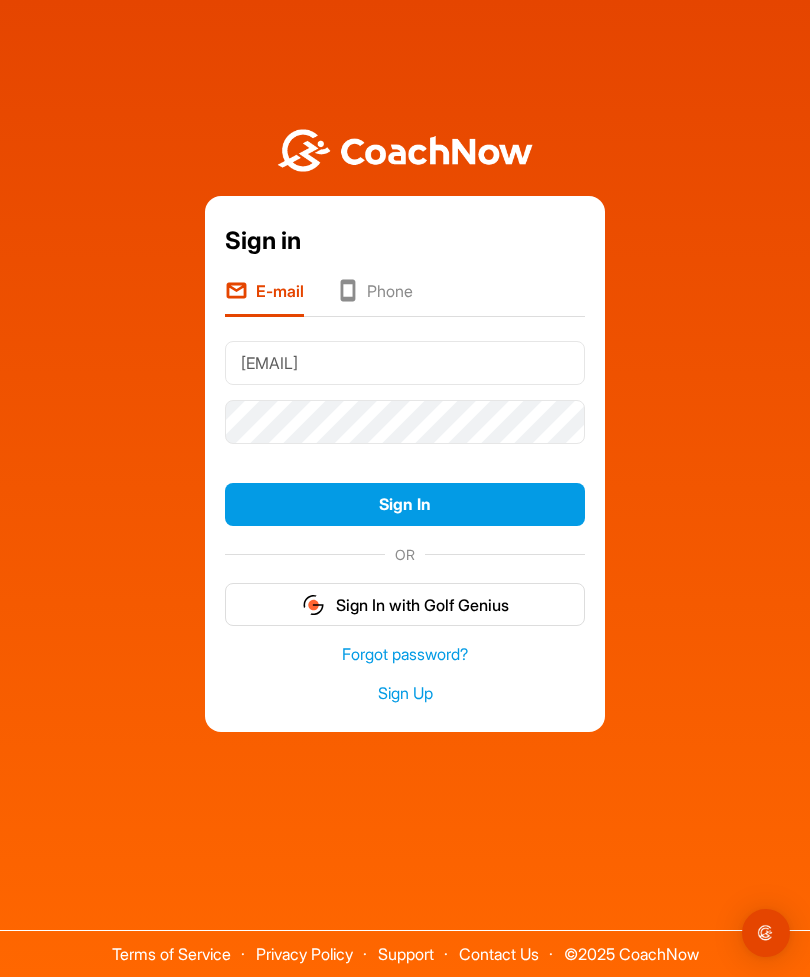 click on "Sign In" at bounding box center [405, 504] 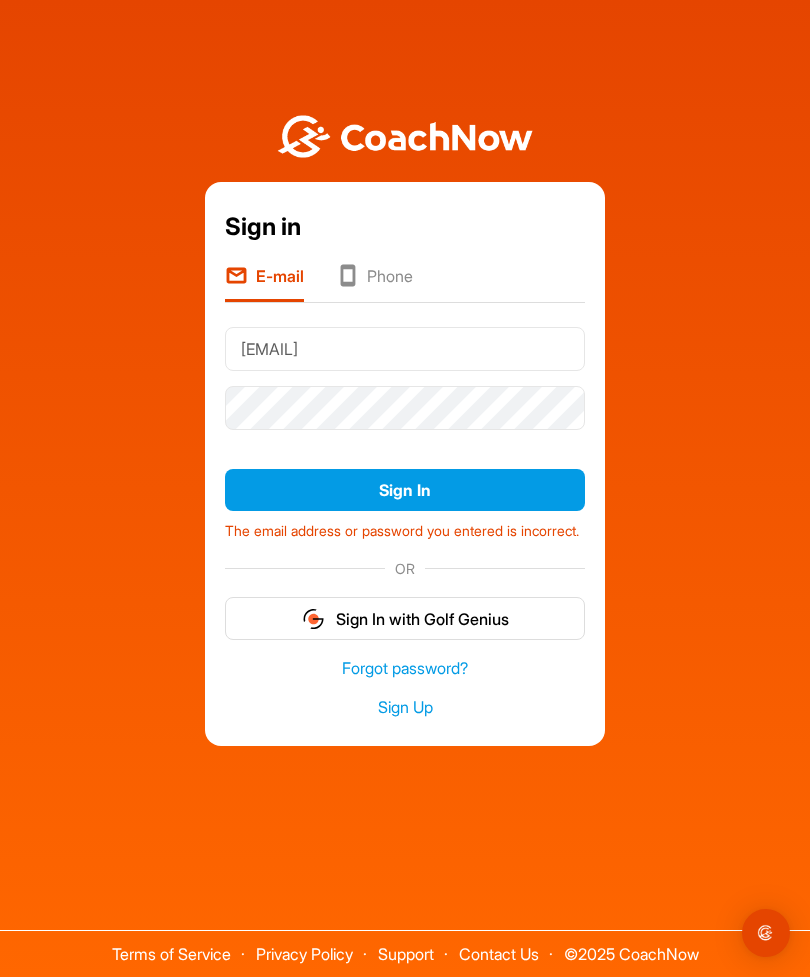 click on "Forgot password?" at bounding box center (405, 668) 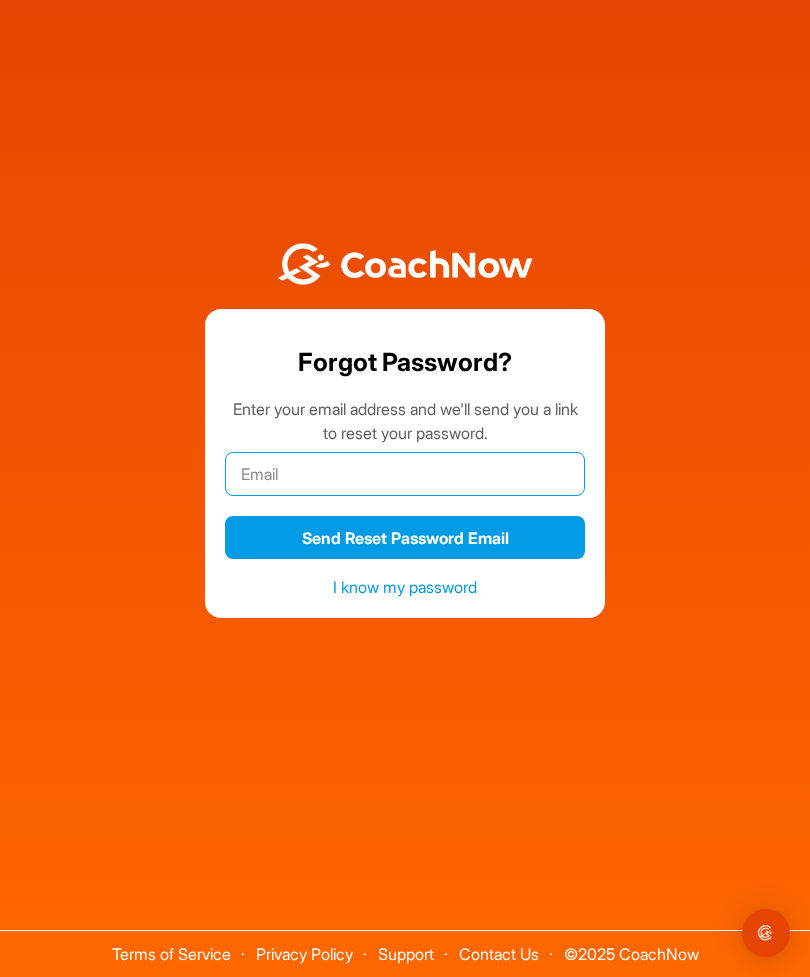 click at bounding box center [405, 474] 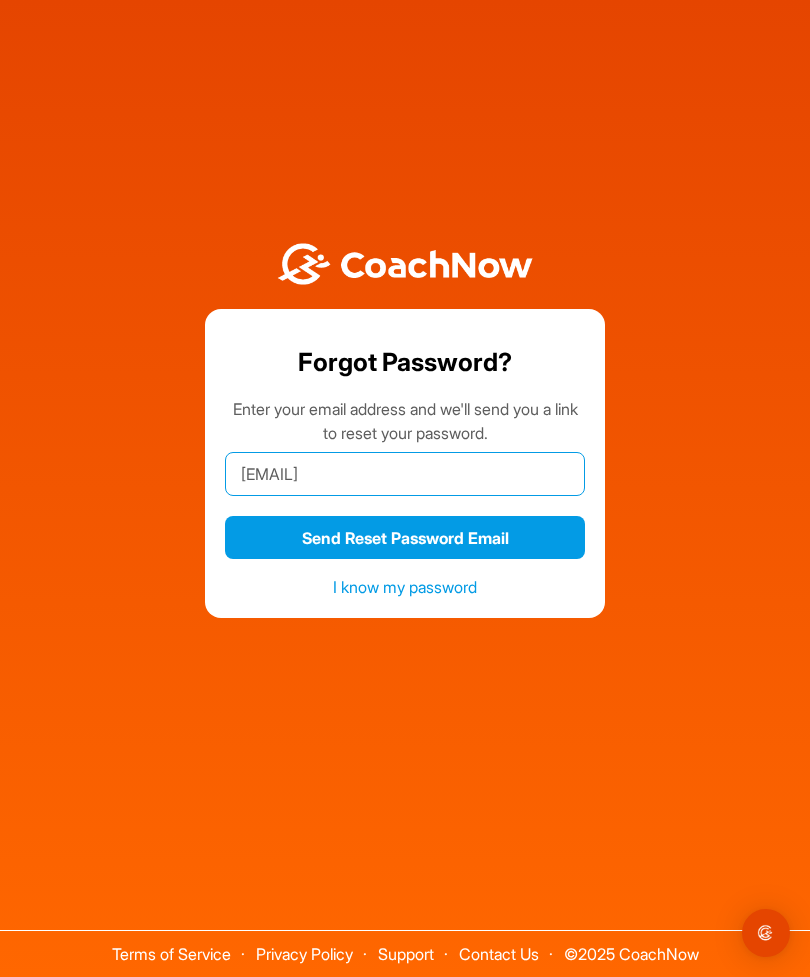 type on "[EMAIL]" 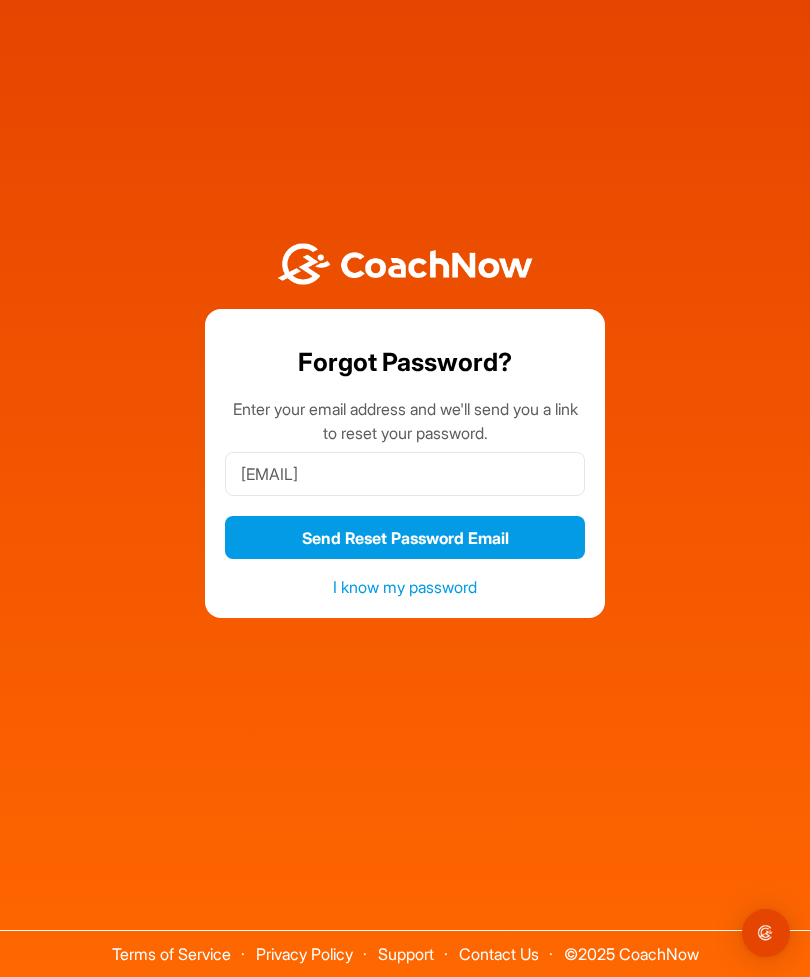 click on "Send Reset Password Email" at bounding box center [405, 537] 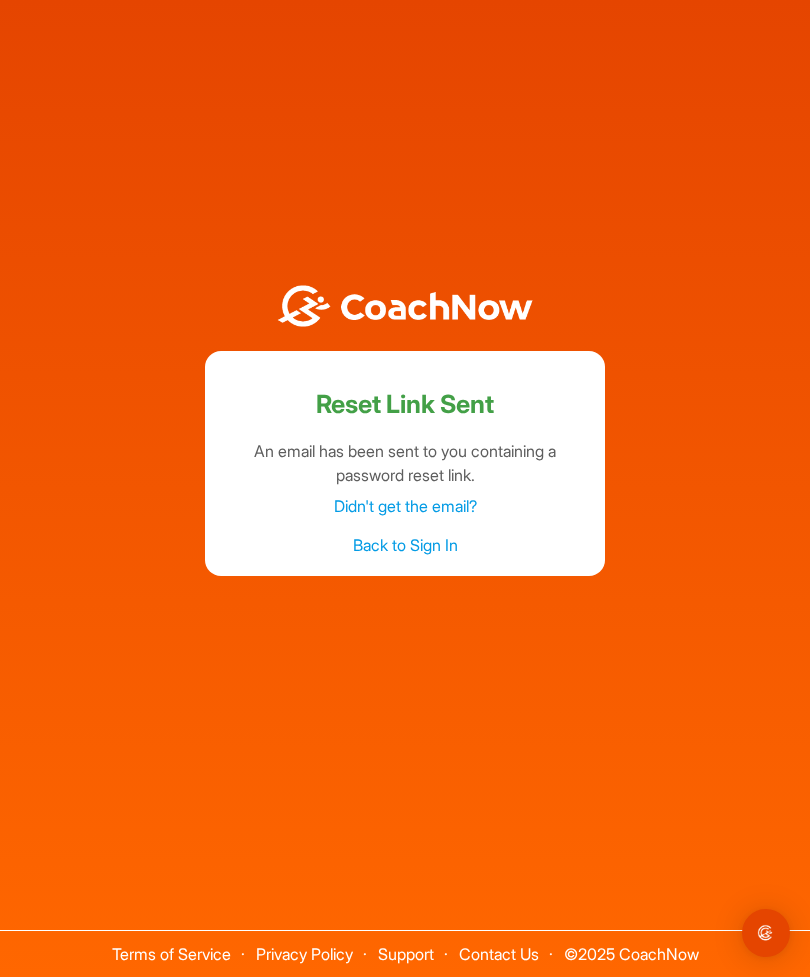 click on "Back to Sign In" at bounding box center [405, 545] 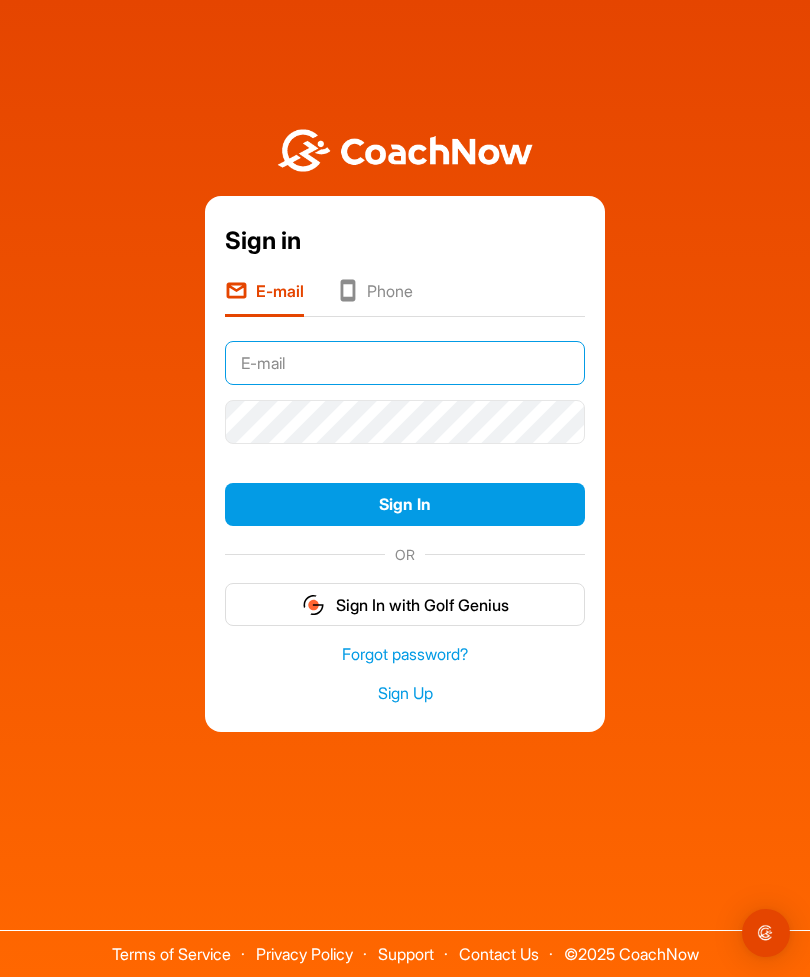 type on "[EMAIL]" 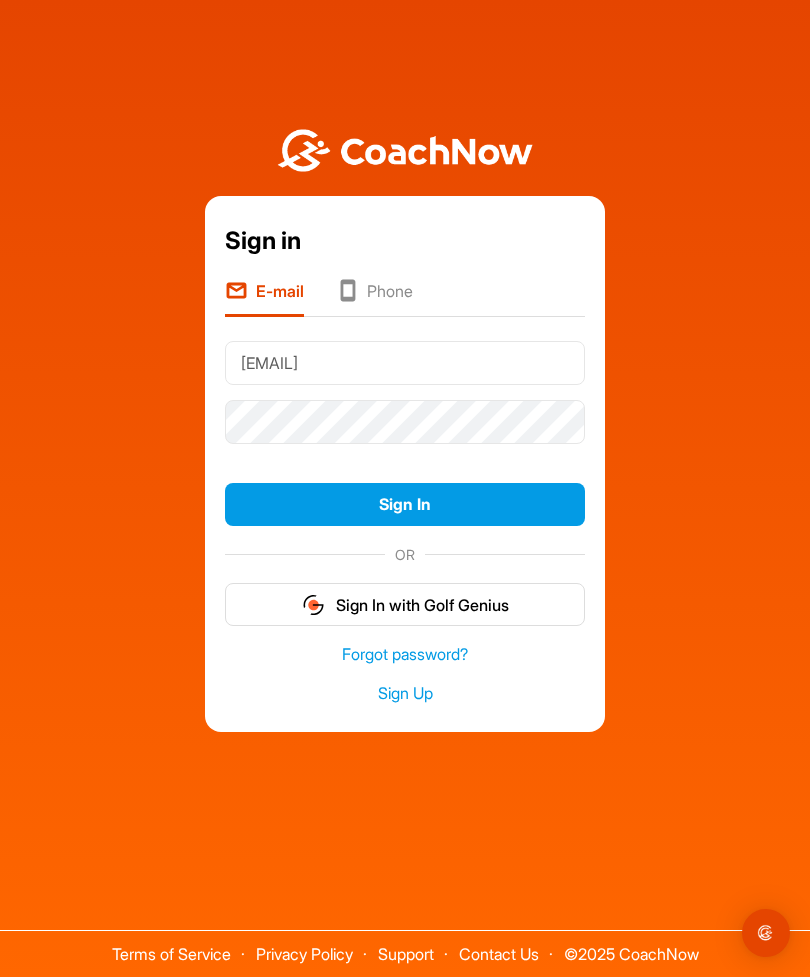 click on "Sign In" at bounding box center (405, 504) 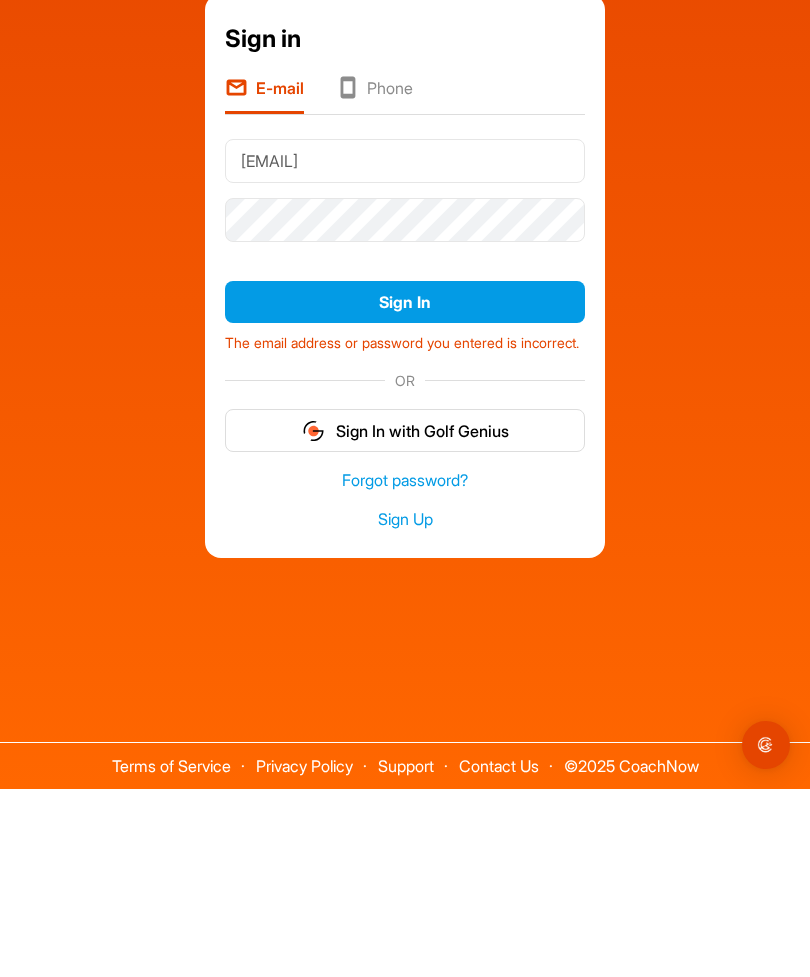 click on "Forgot password?" at bounding box center (405, 668) 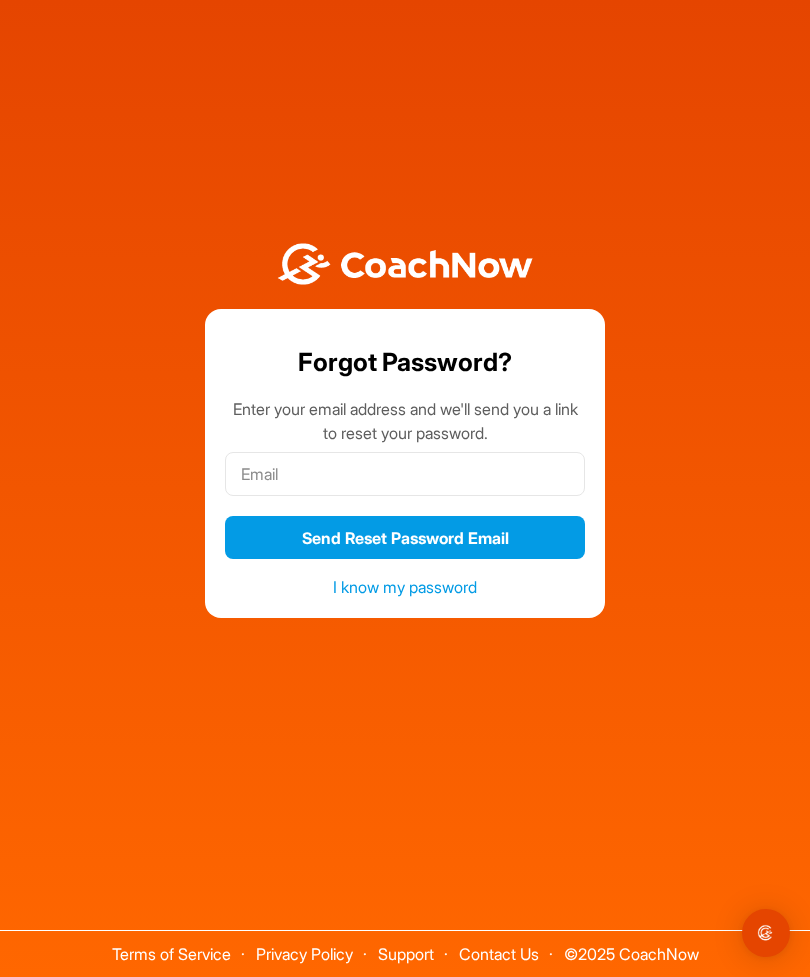 click on "Send Reset Password Email" at bounding box center (405, 537) 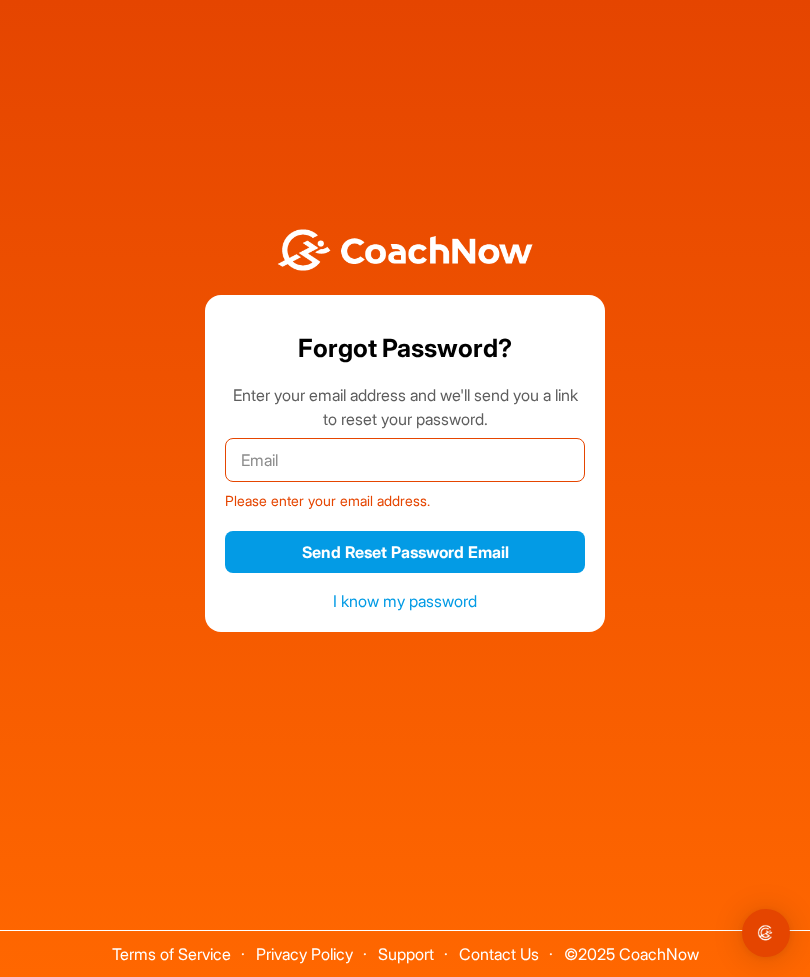 click at bounding box center (405, 460) 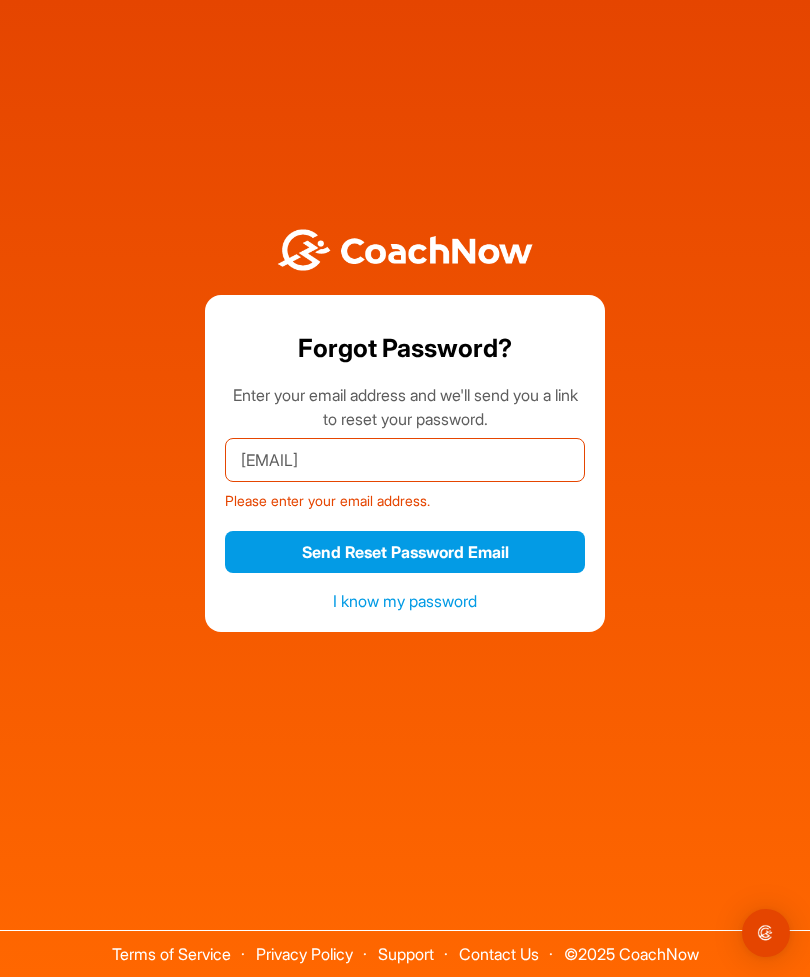 type on "[EMAIL]" 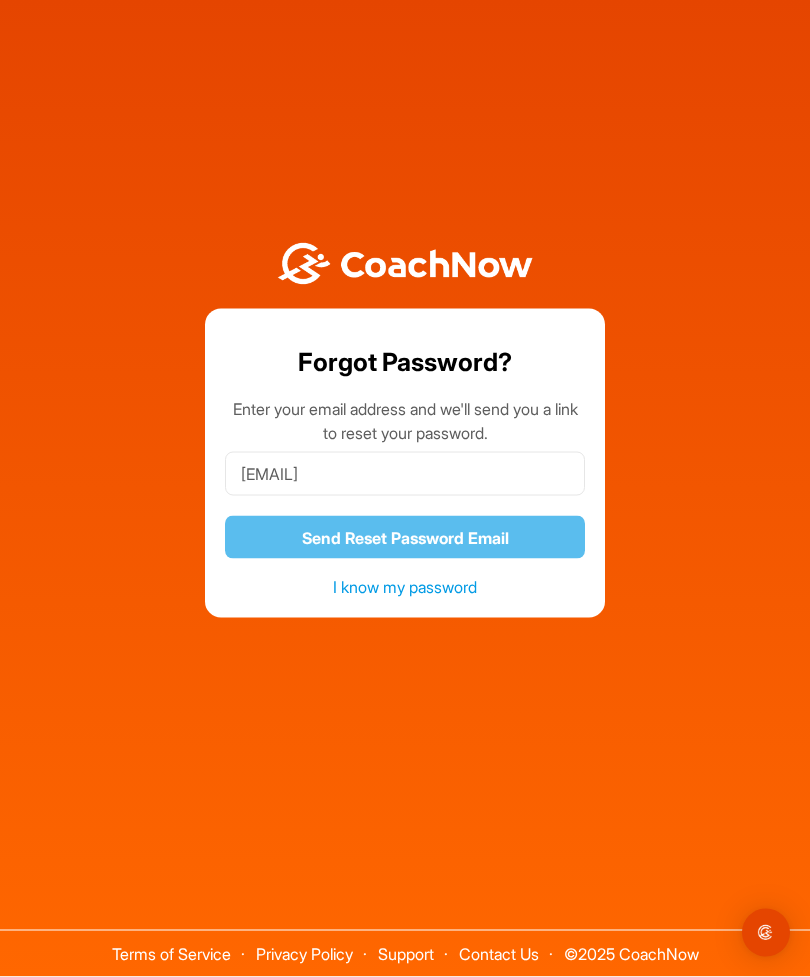scroll, scrollTop: 64, scrollLeft: 0, axis: vertical 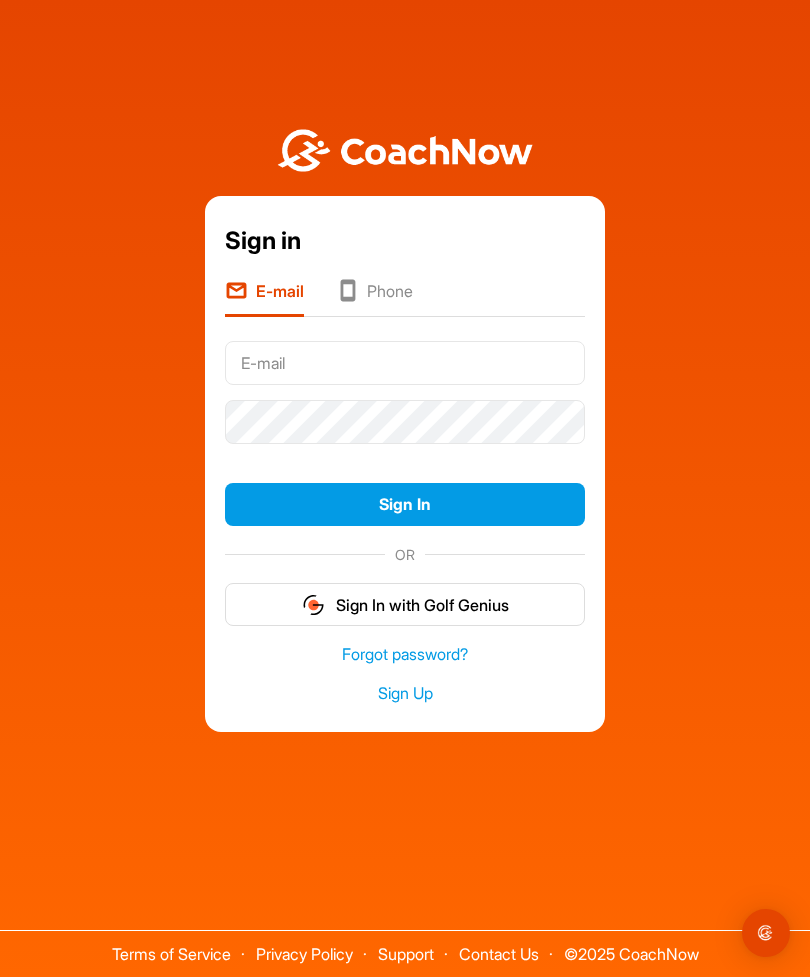 click on "Sign Up" at bounding box center (405, 693) 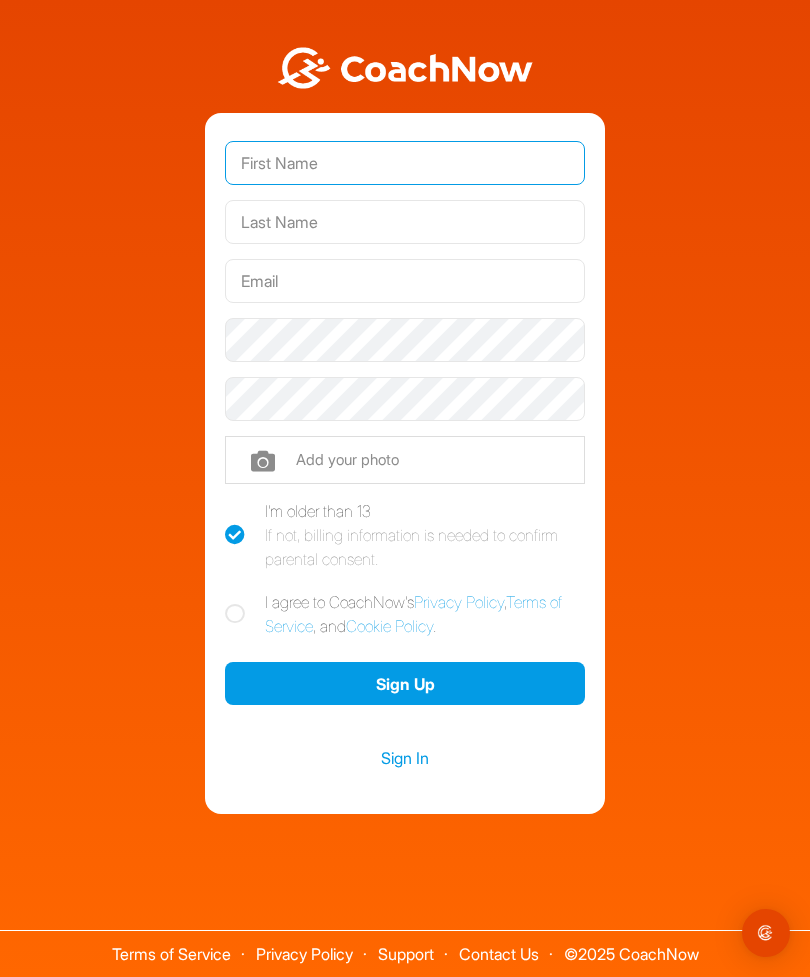 click at bounding box center [405, 163] 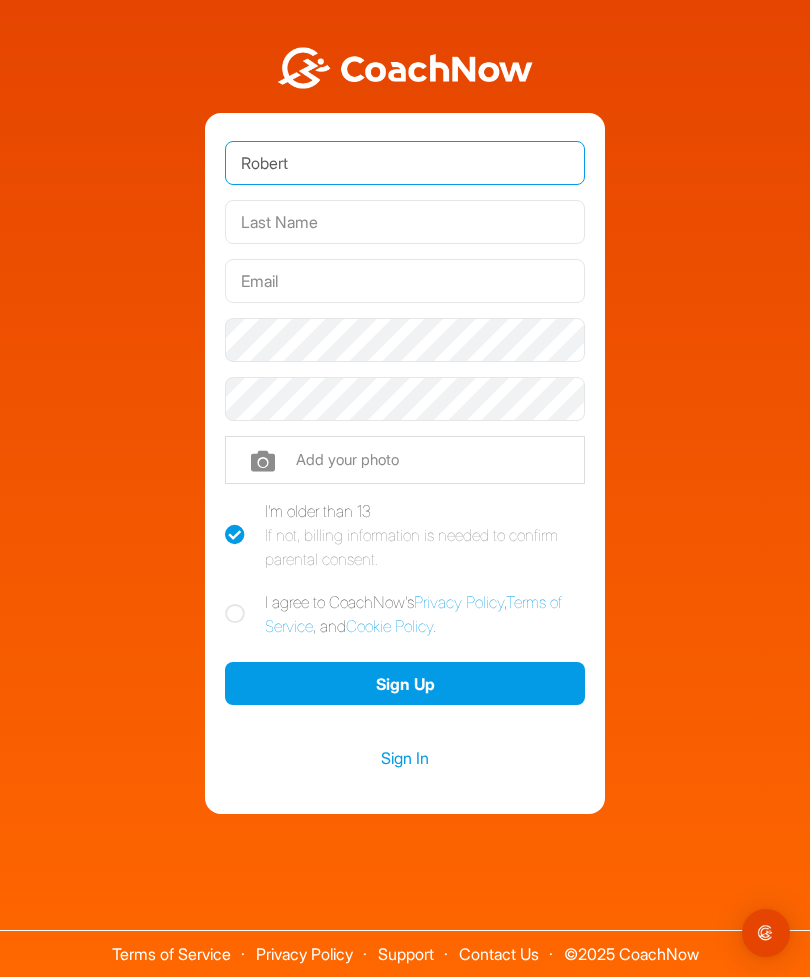 type on "Robert" 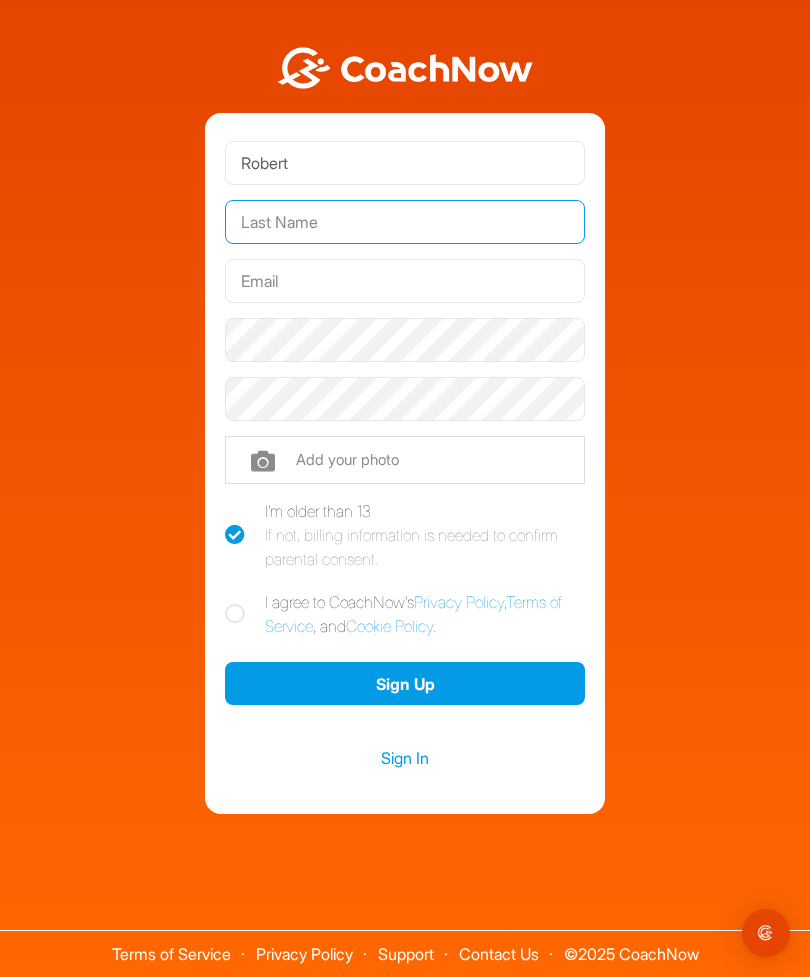 click at bounding box center [405, 222] 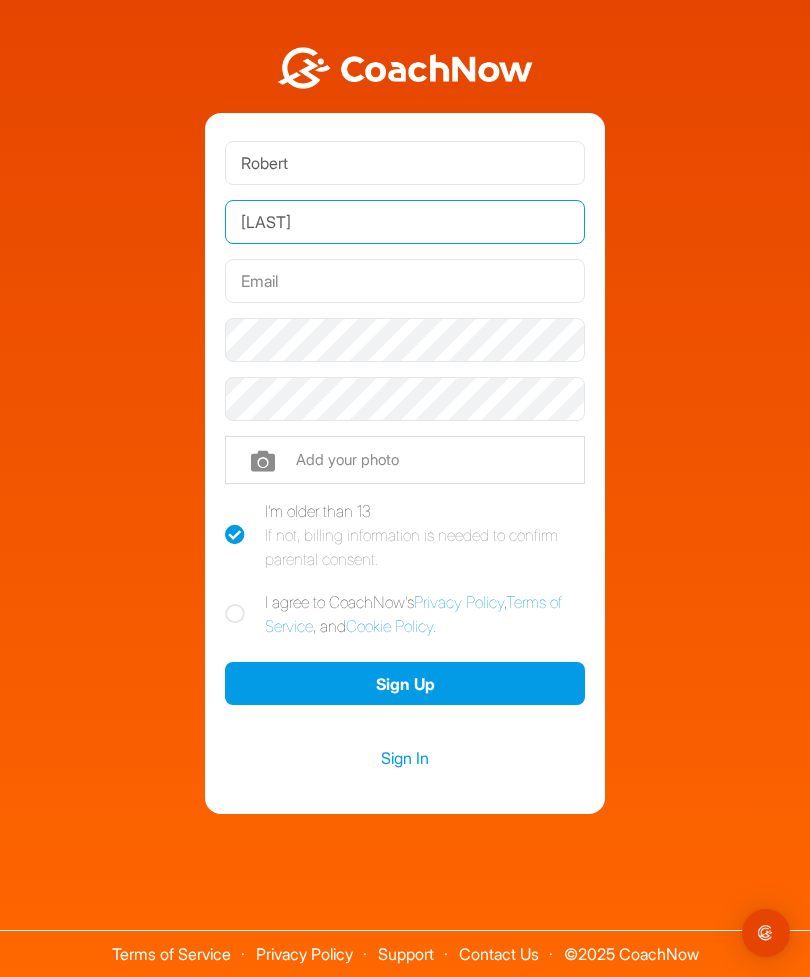 type on "[LAST]" 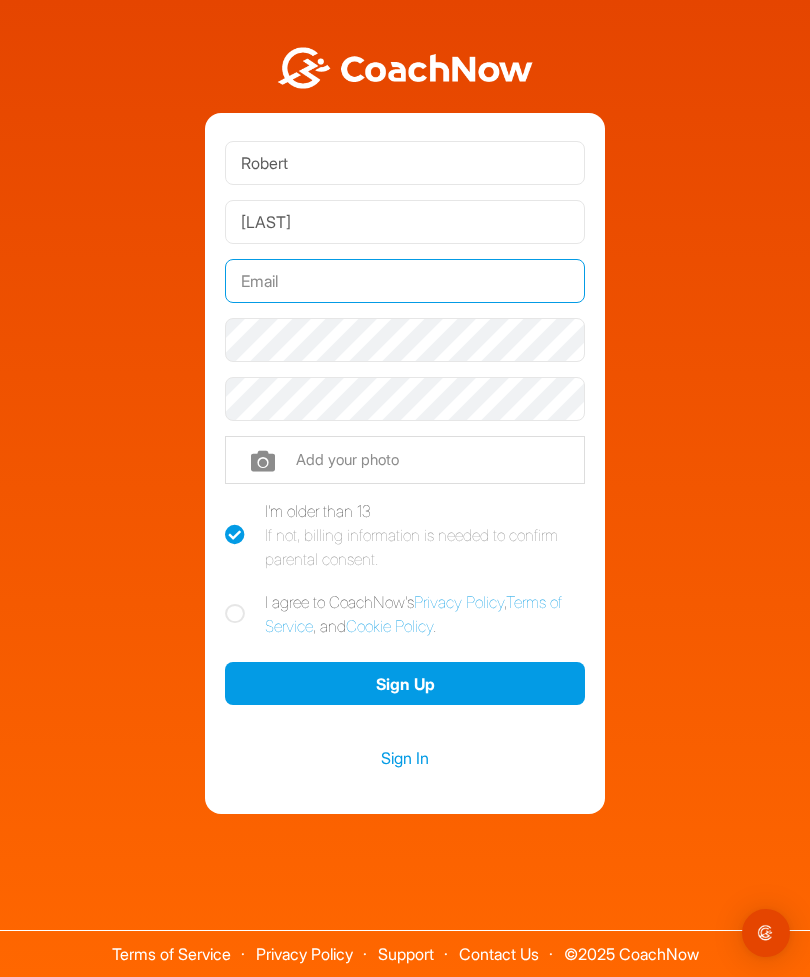 click at bounding box center (405, 281) 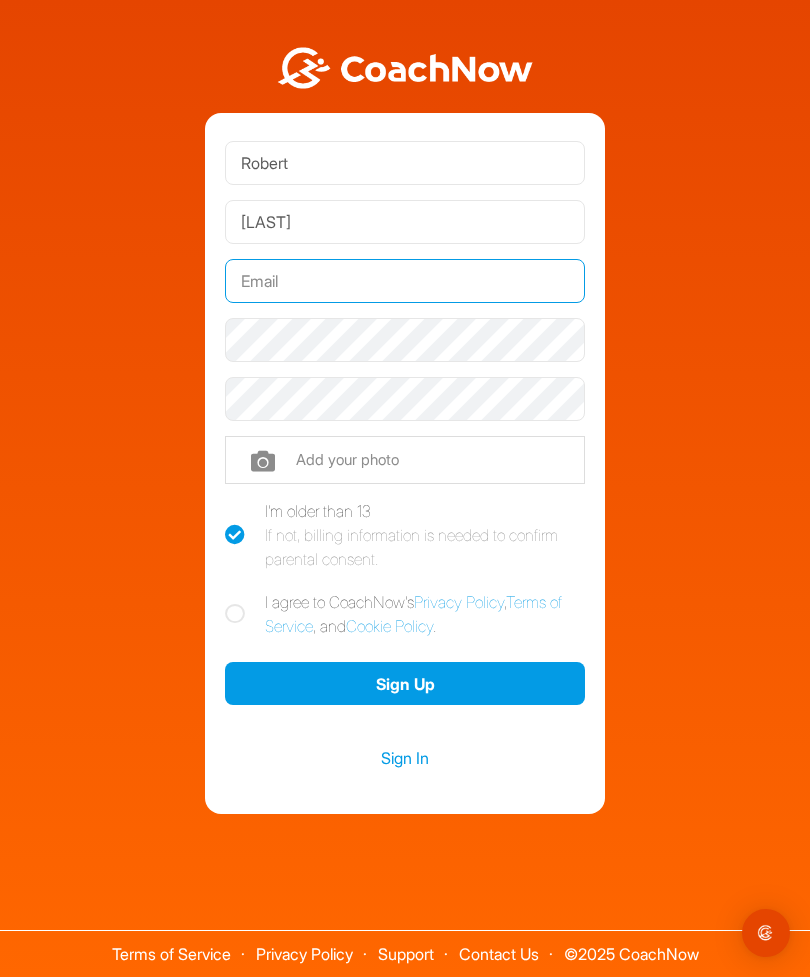type on "R" 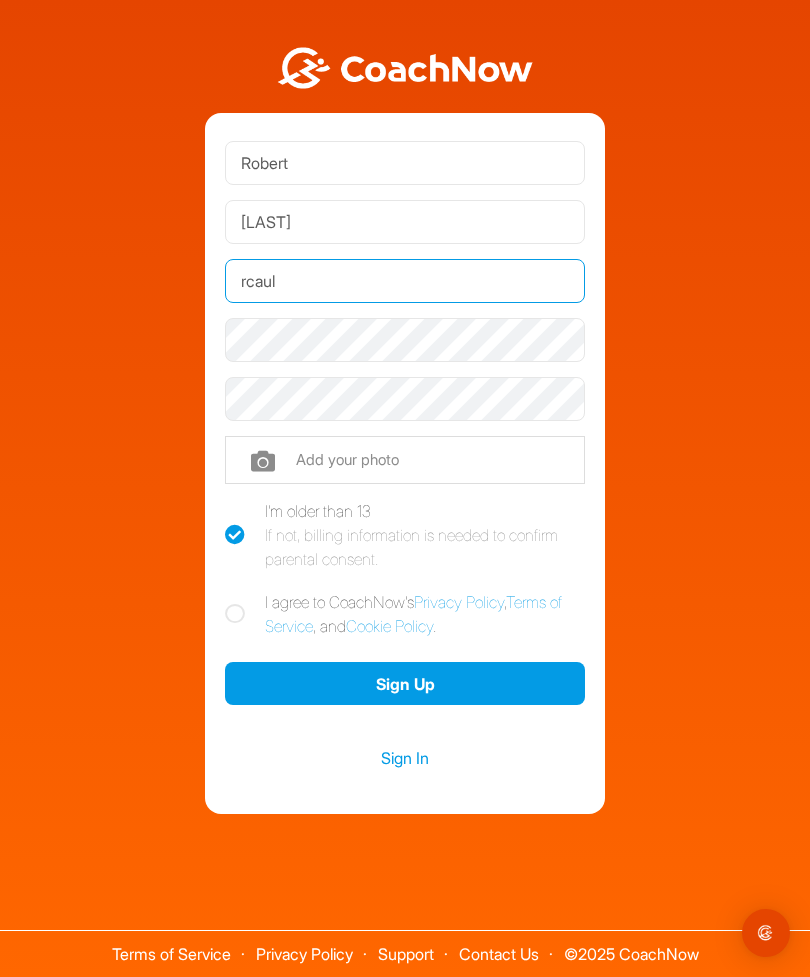 type on "rcauld" 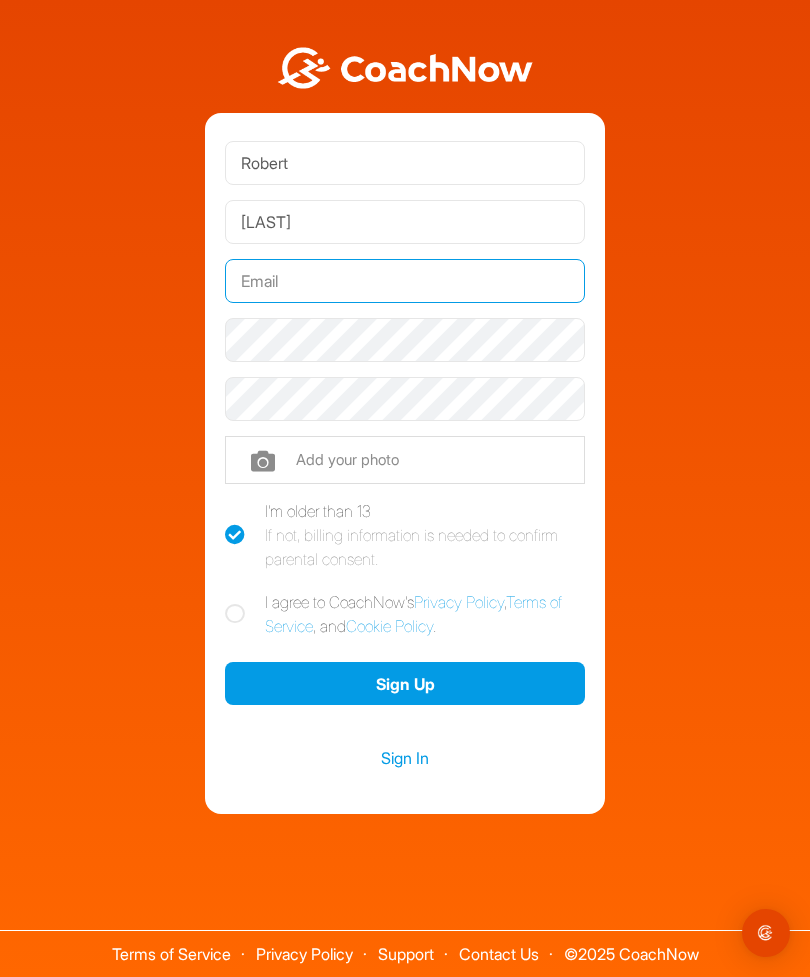 type on "[EMAIL]" 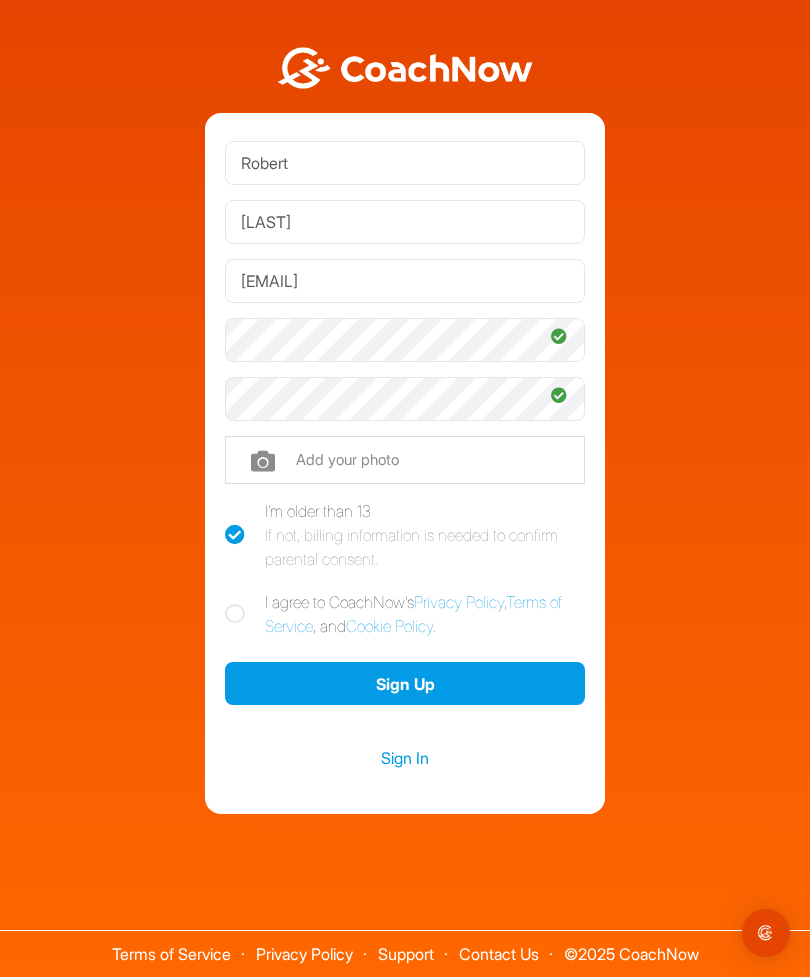 click on "I'm older than 13 If not, billing information is needed to confirm parental consent." at bounding box center (425, 535) 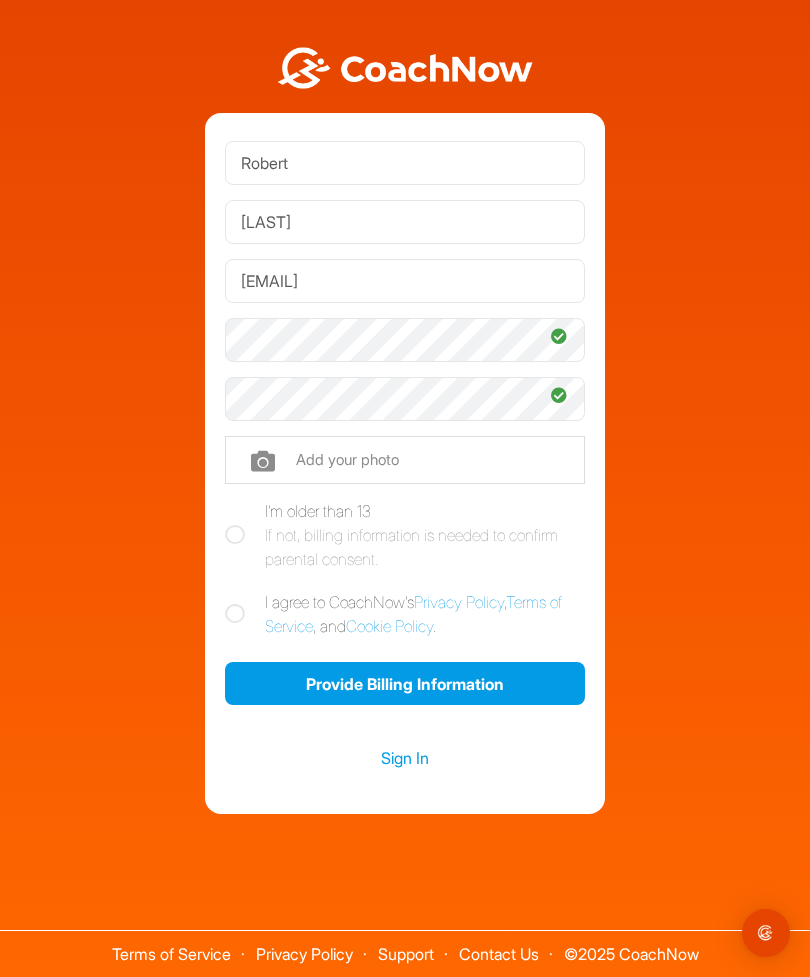 click on "If not, billing information is needed to confirm parental consent." at bounding box center (425, 547) 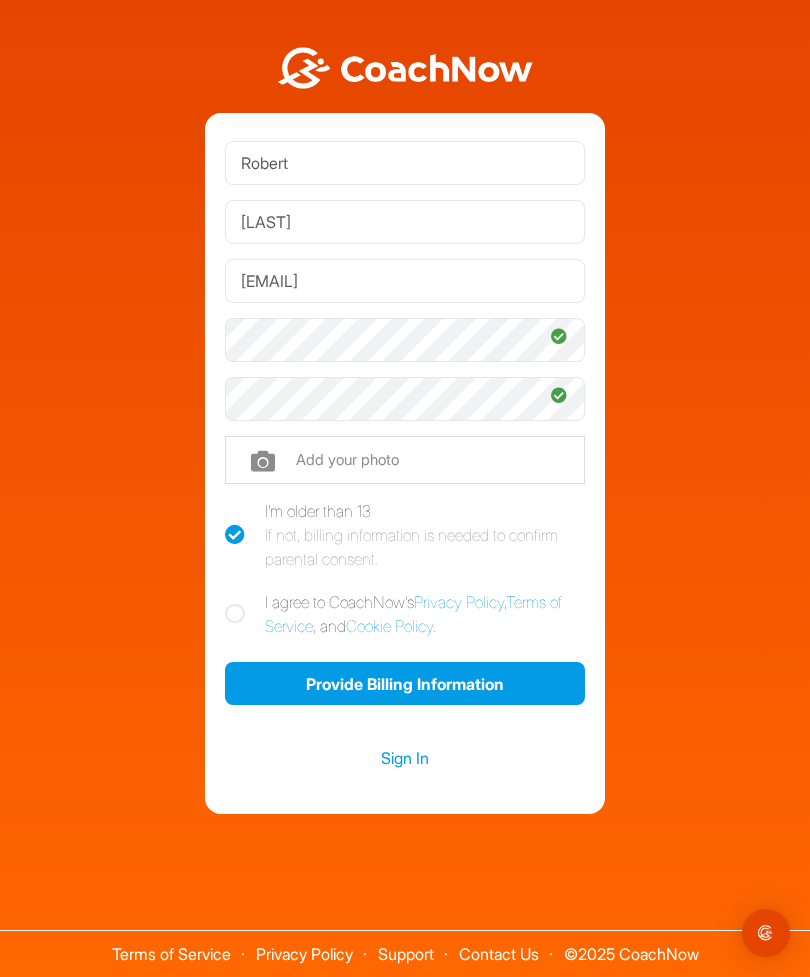 checkbox on "true" 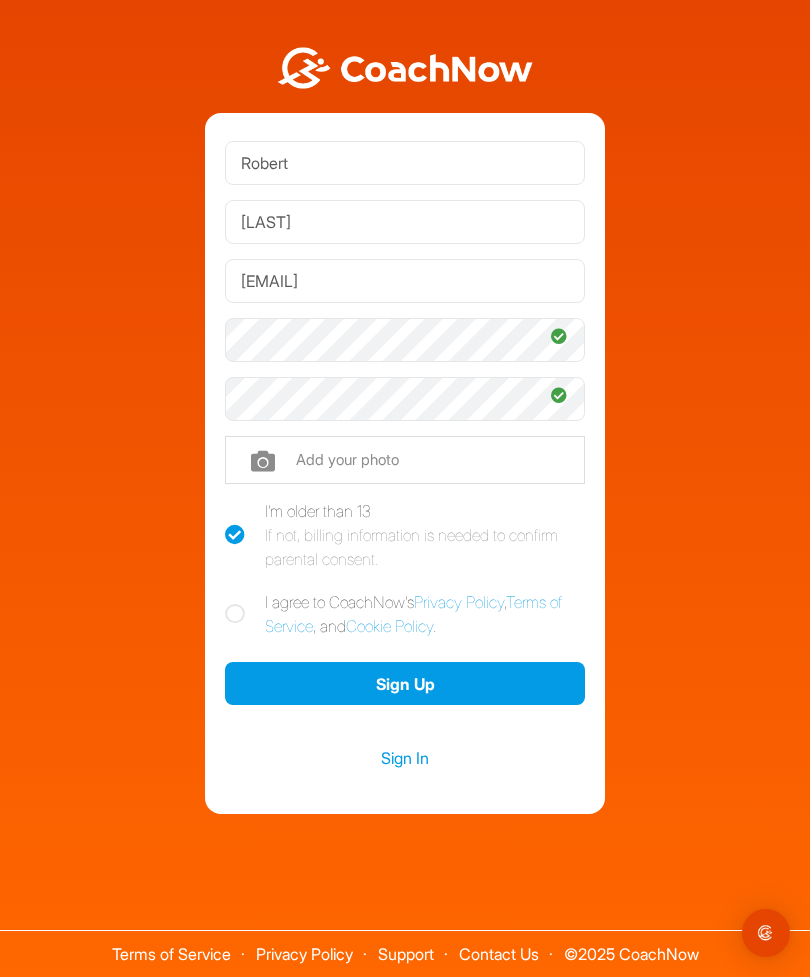 click on "I agree to CoachNow's  Privacy Policy ,  Terms of Service , and  Cookie Policy ." at bounding box center (405, 614) 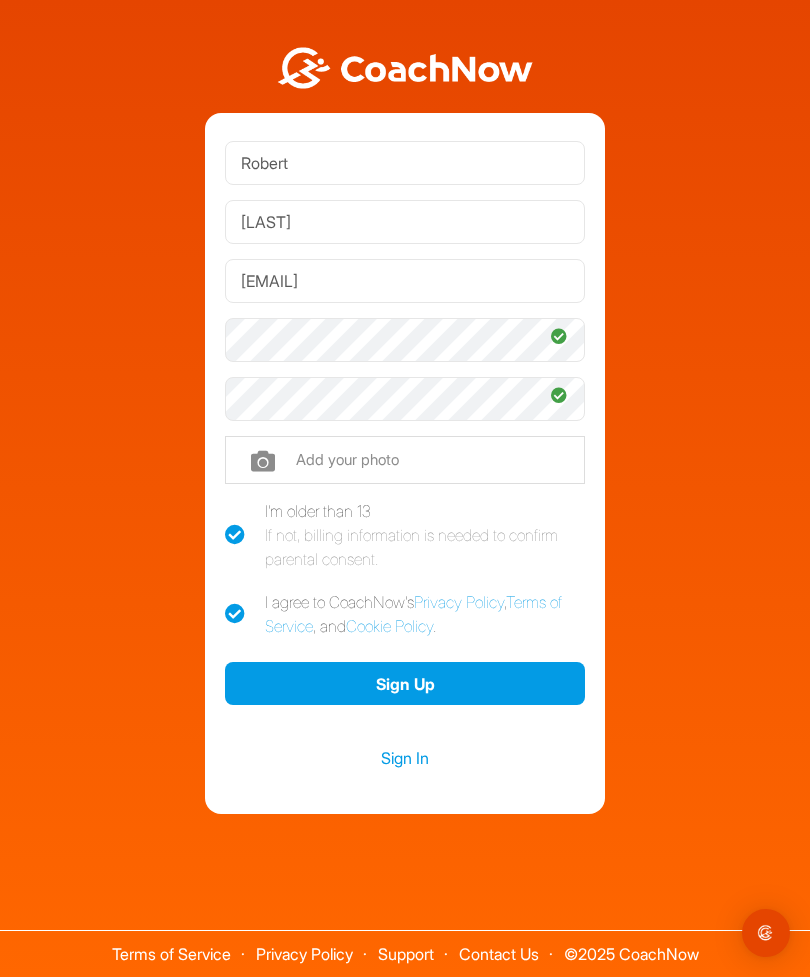 checkbox on "true" 